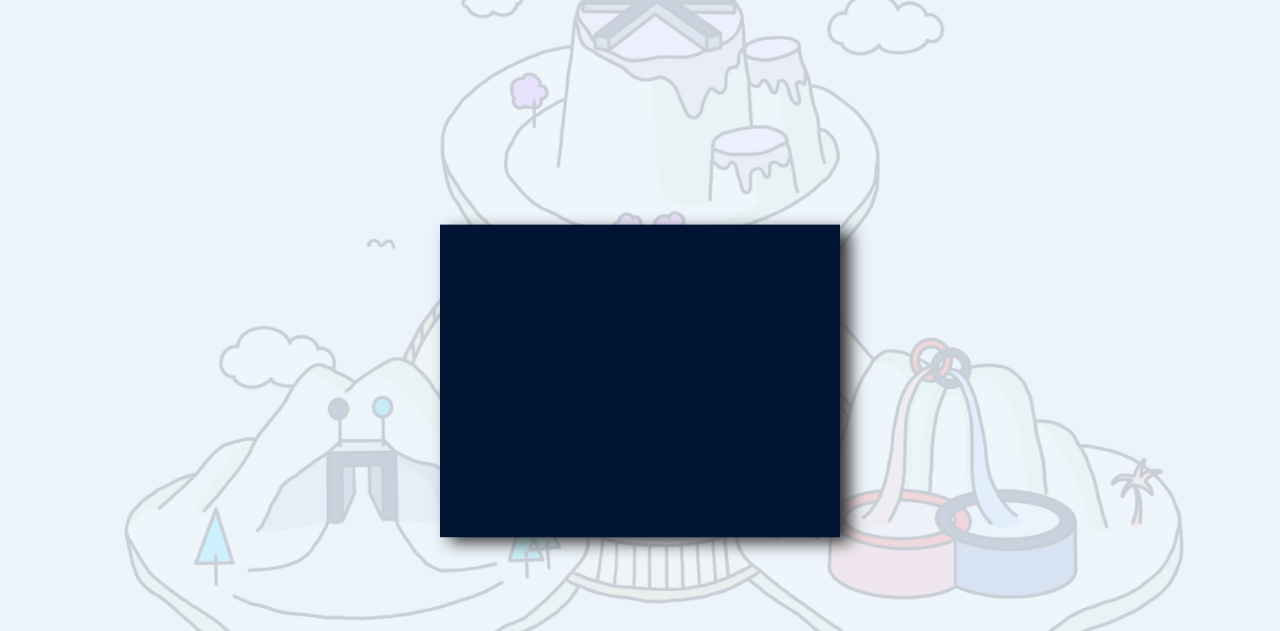 scroll, scrollTop: 0, scrollLeft: 0, axis: both 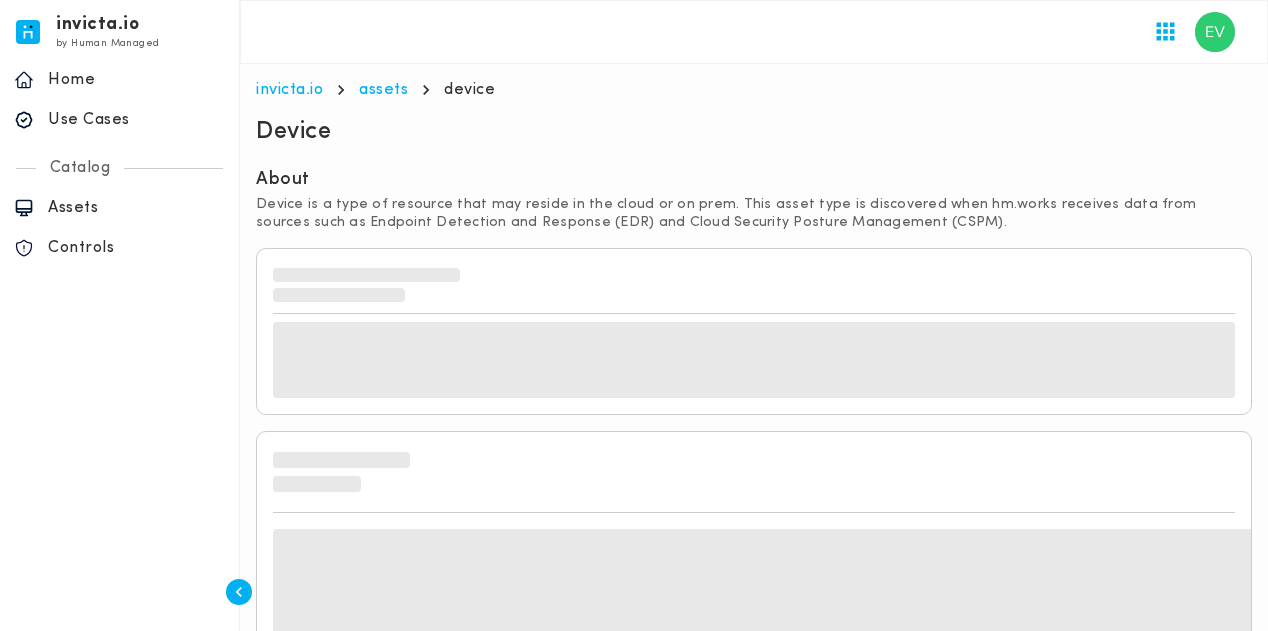 click at bounding box center [754, 32] 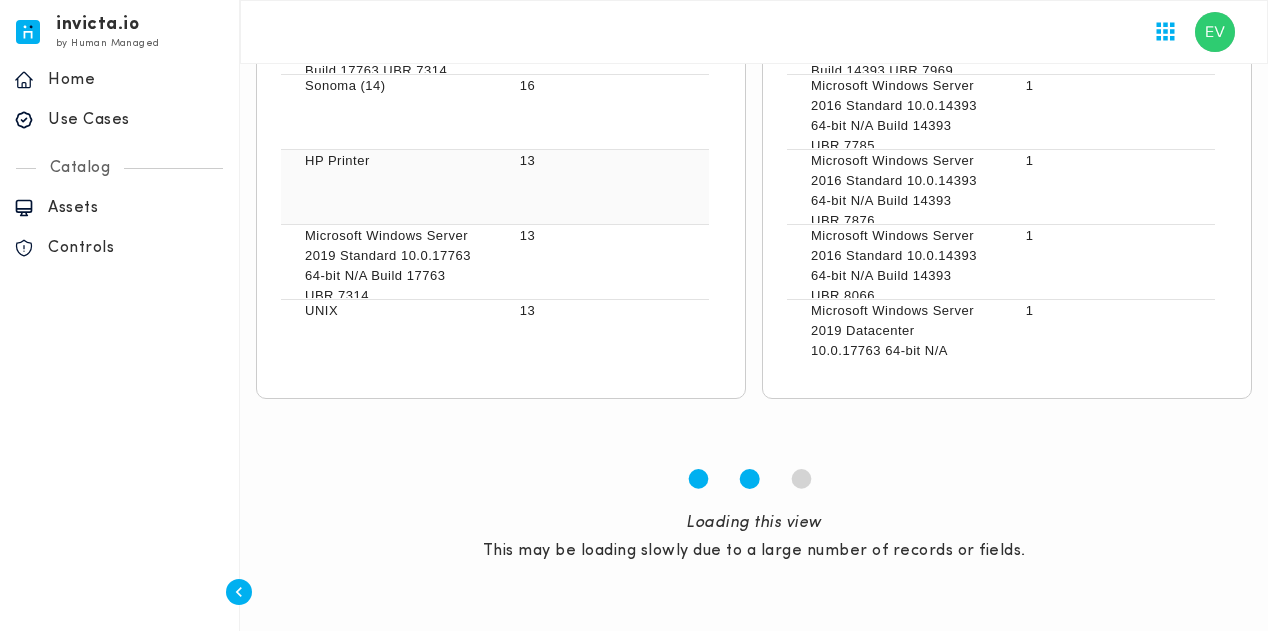 scroll, scrollTop: 1326, scrollLeft: 0, axis: vertical 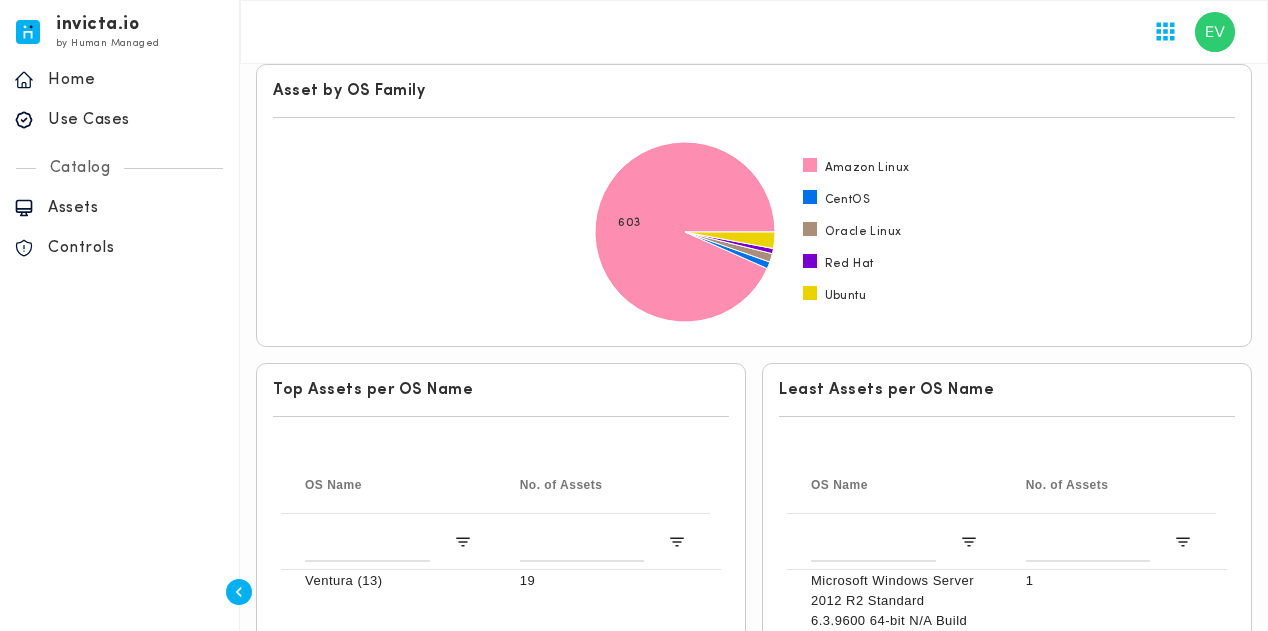 click on "Amazon Linux CentOS Oracle Linux Red Hat Ubuntu 603" at bounding box center (754, 232) 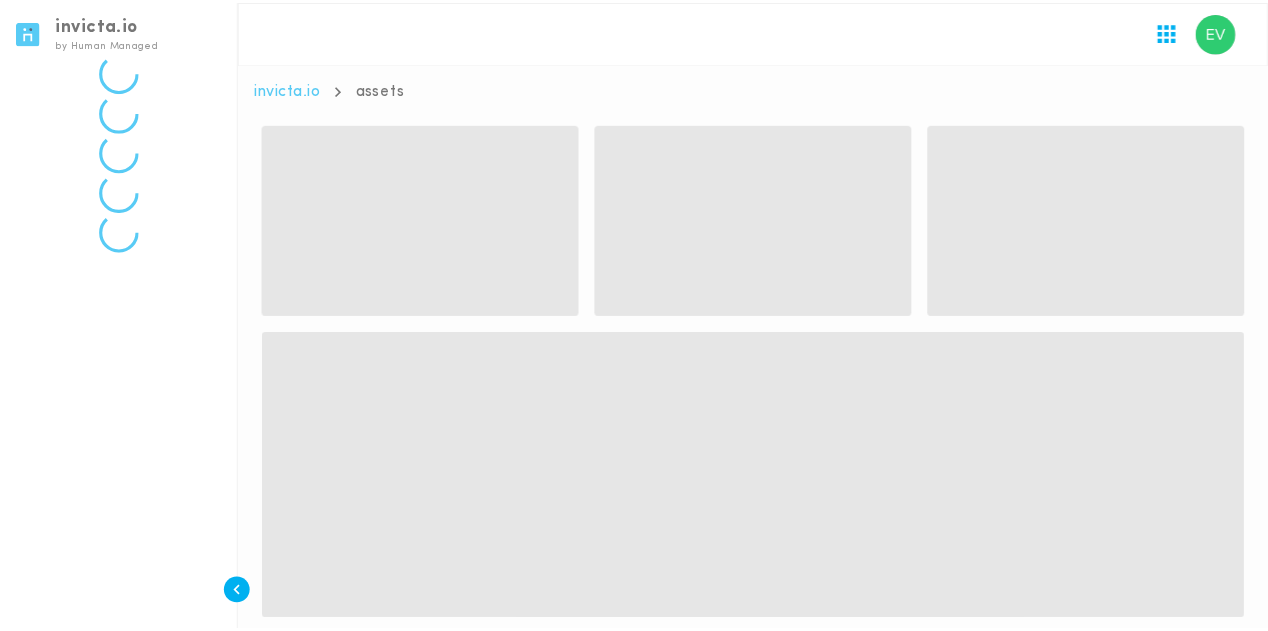 scroll, scrollTop: 0, scrollLeft: 0, axis: both 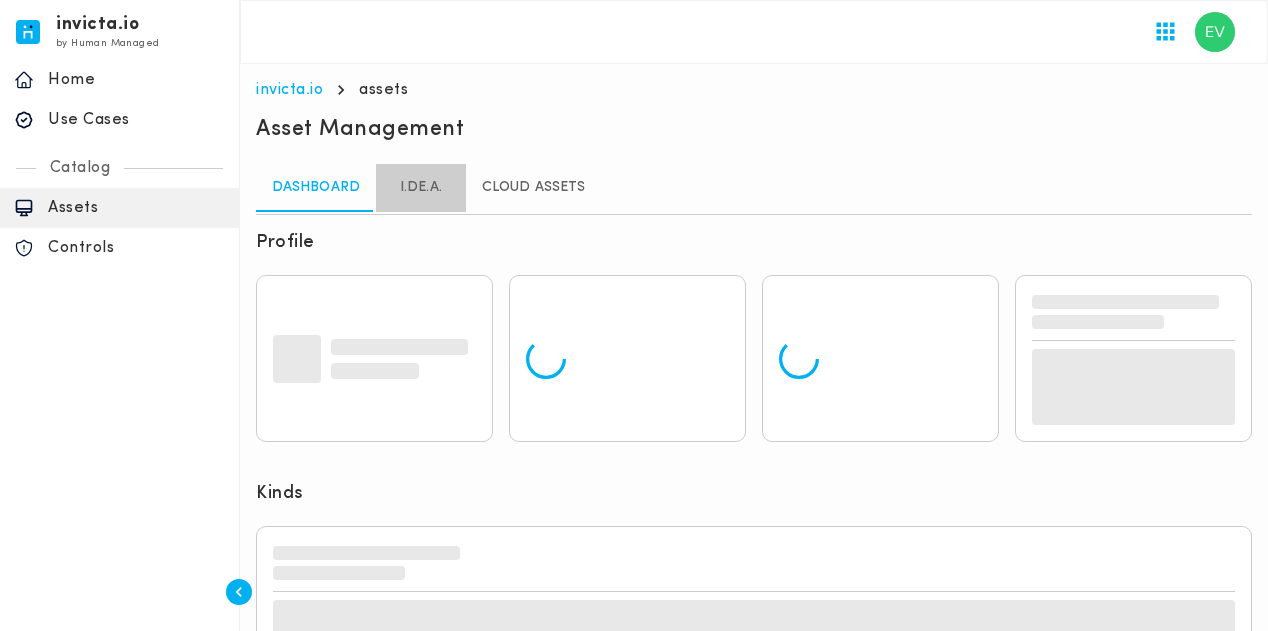 click on "I.DE.A." at bounding box center [421, 188] 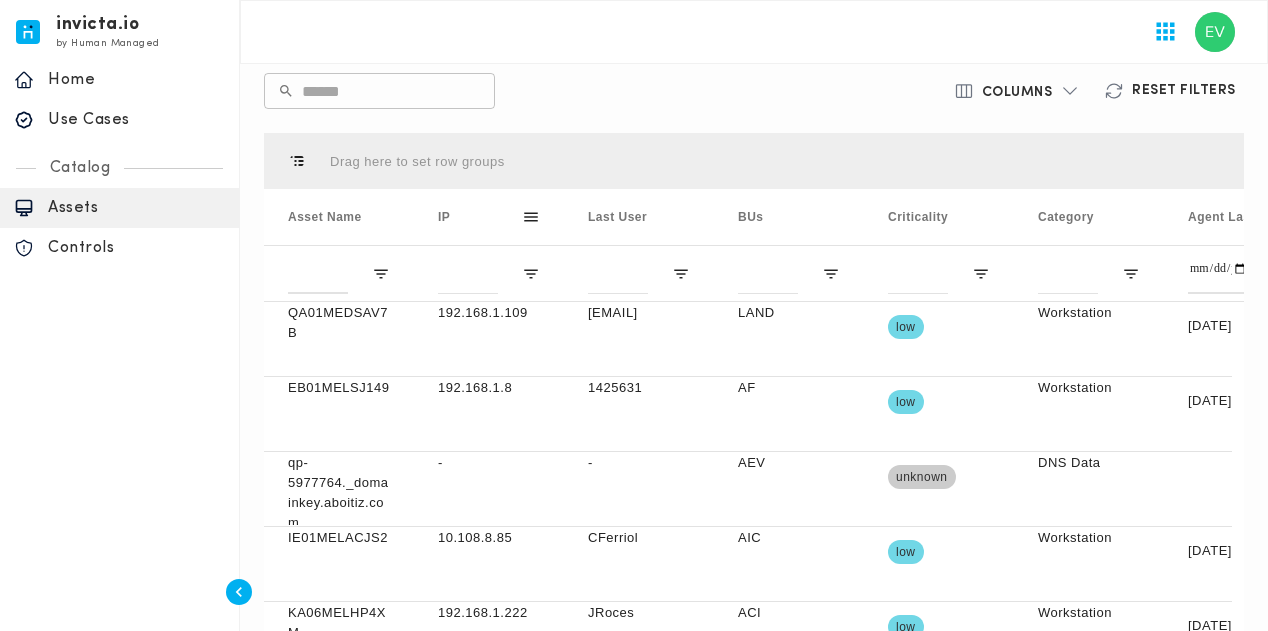 scroll, scrollTop: 592, scrollLeft: 0, axis: vertical 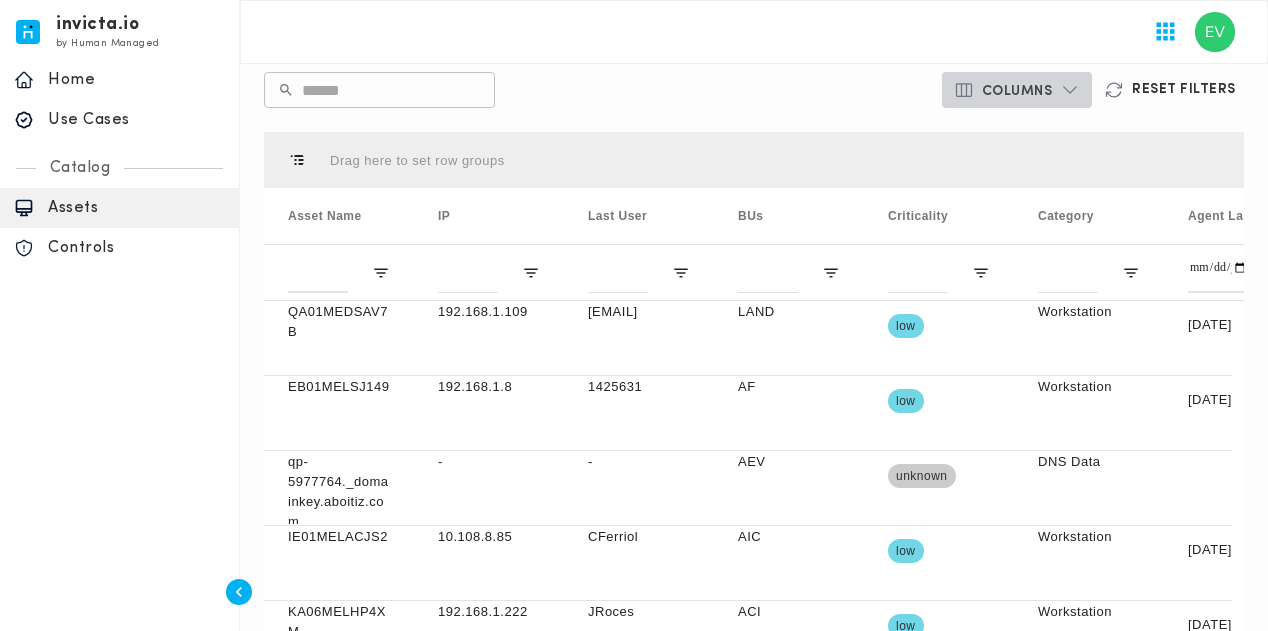 click on "Columns" at bounding box center (1017, 90) 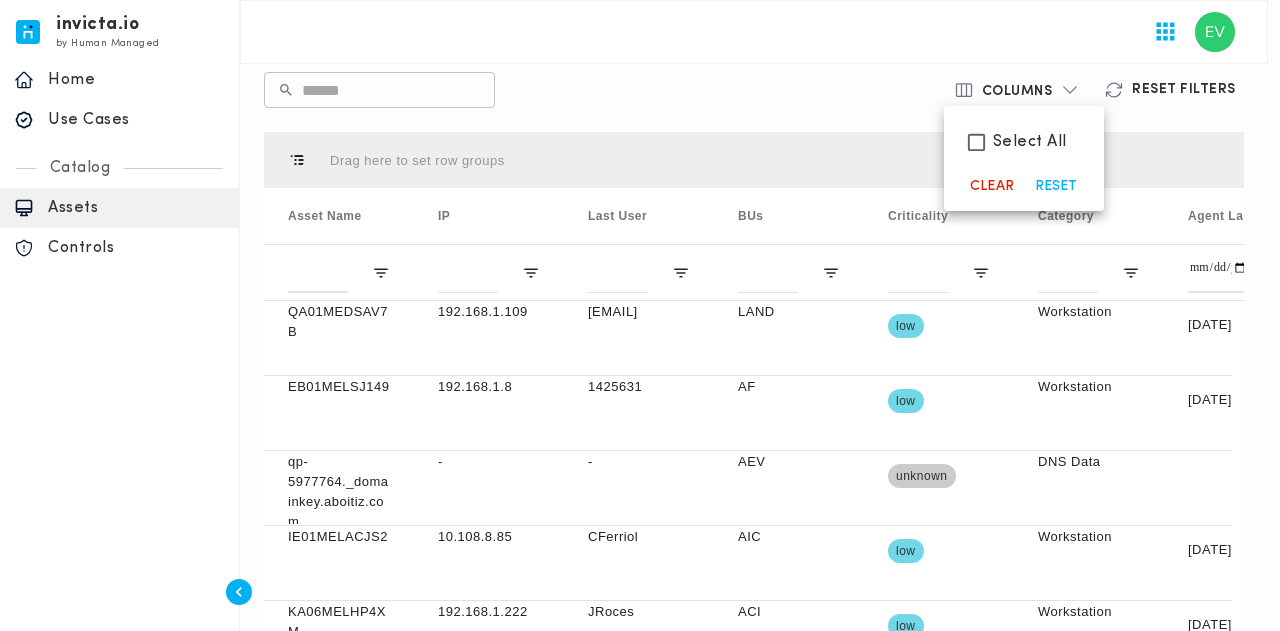 click on "Select All" at bounding box center (1030, 142) 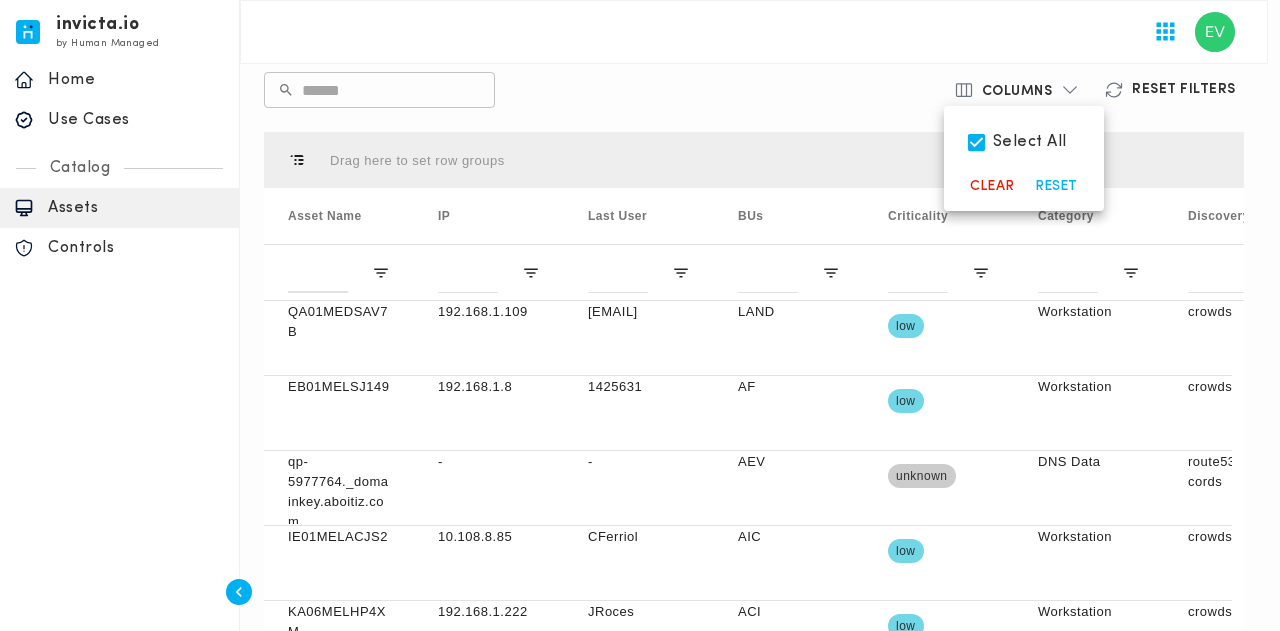 click at bounding box center [640, 315] 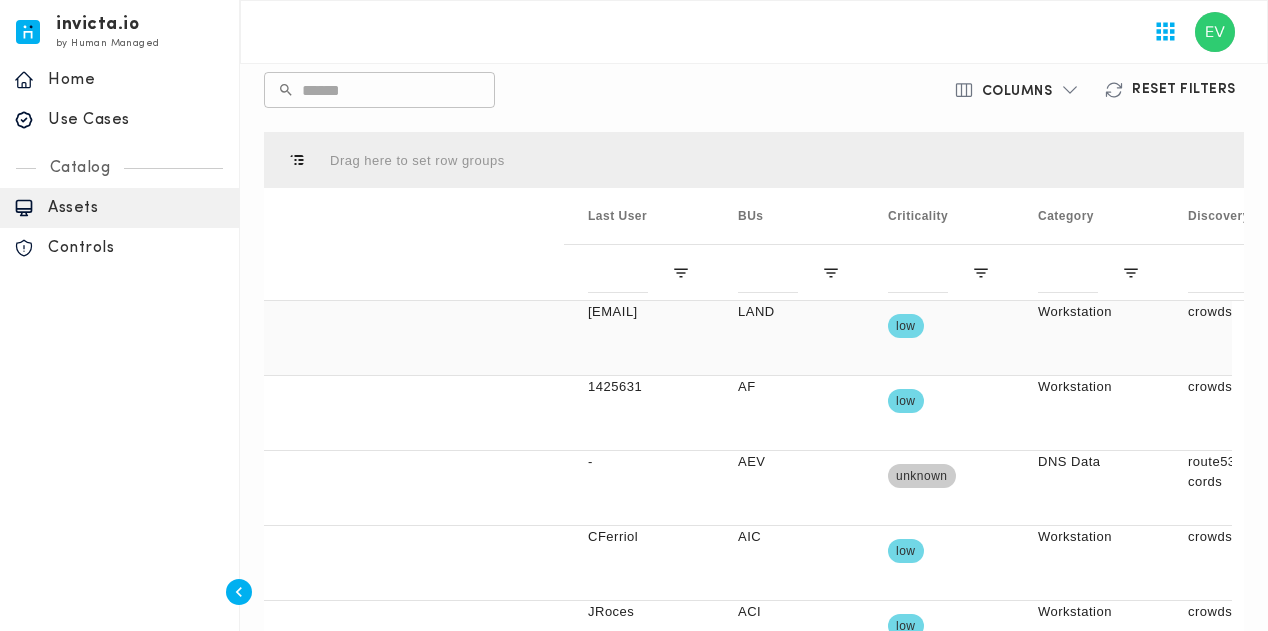 scroll, scrollTop: 0, scrollLeft: 581, axis: horizontal 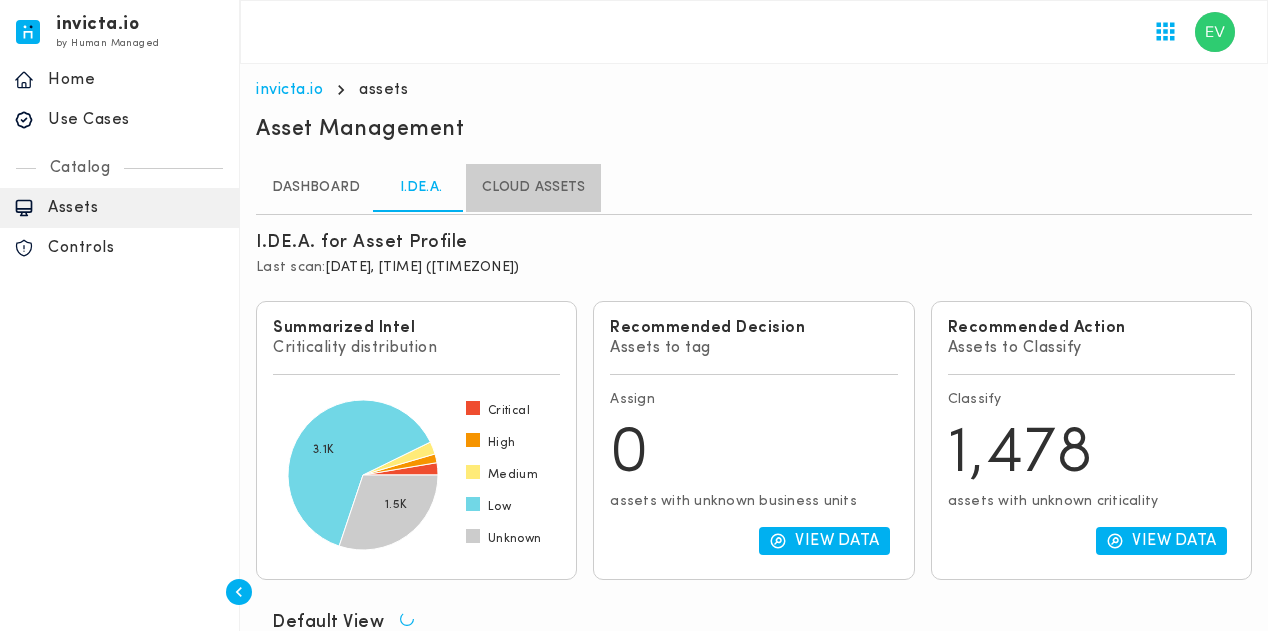 click on "Cloud Assets" at bounding box center [533, 188] 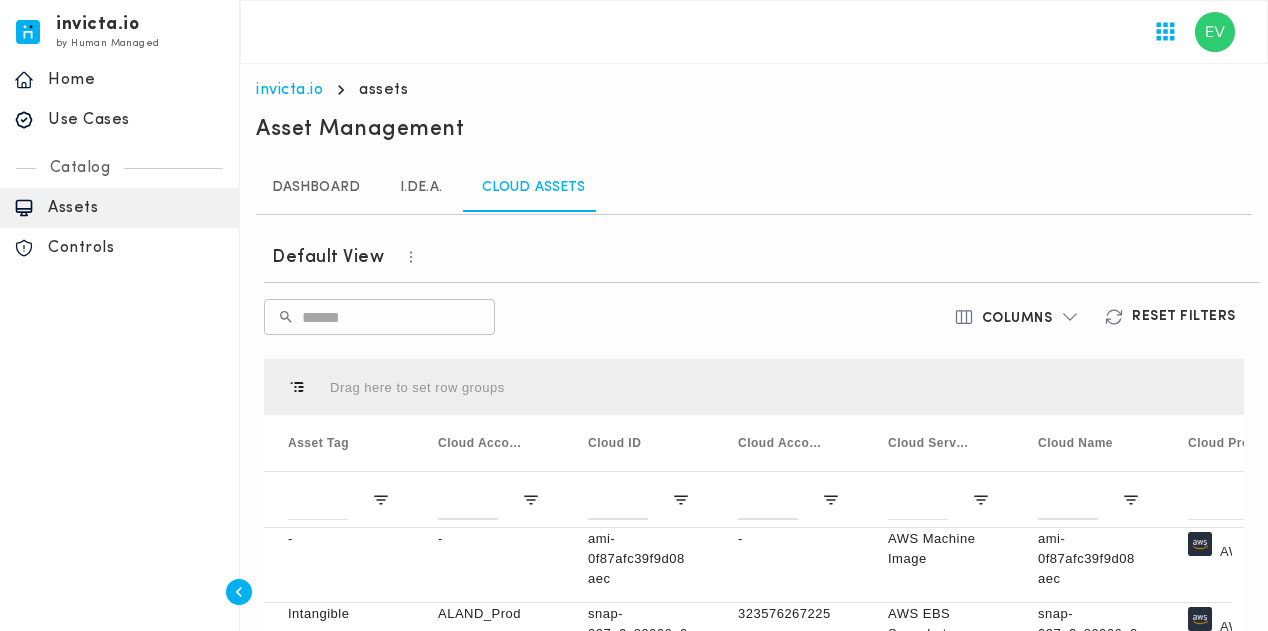 click on "Dashboard" at bounding box center (316, 188) 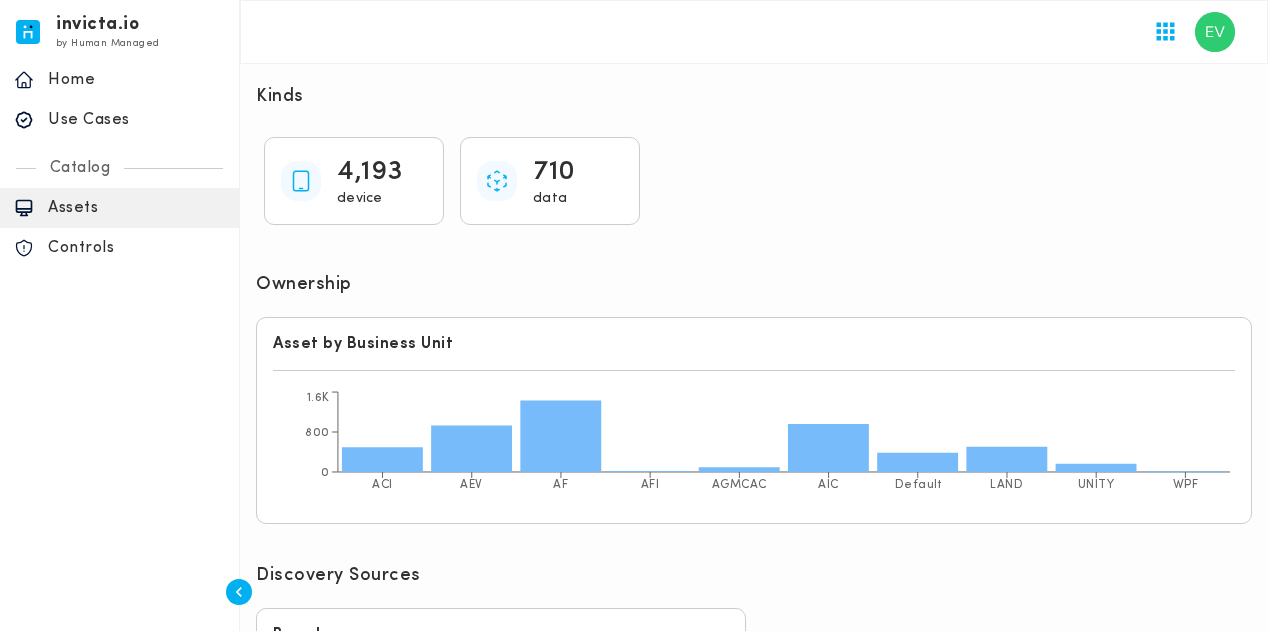 click on "4,193" at bounding box center (370, 172) 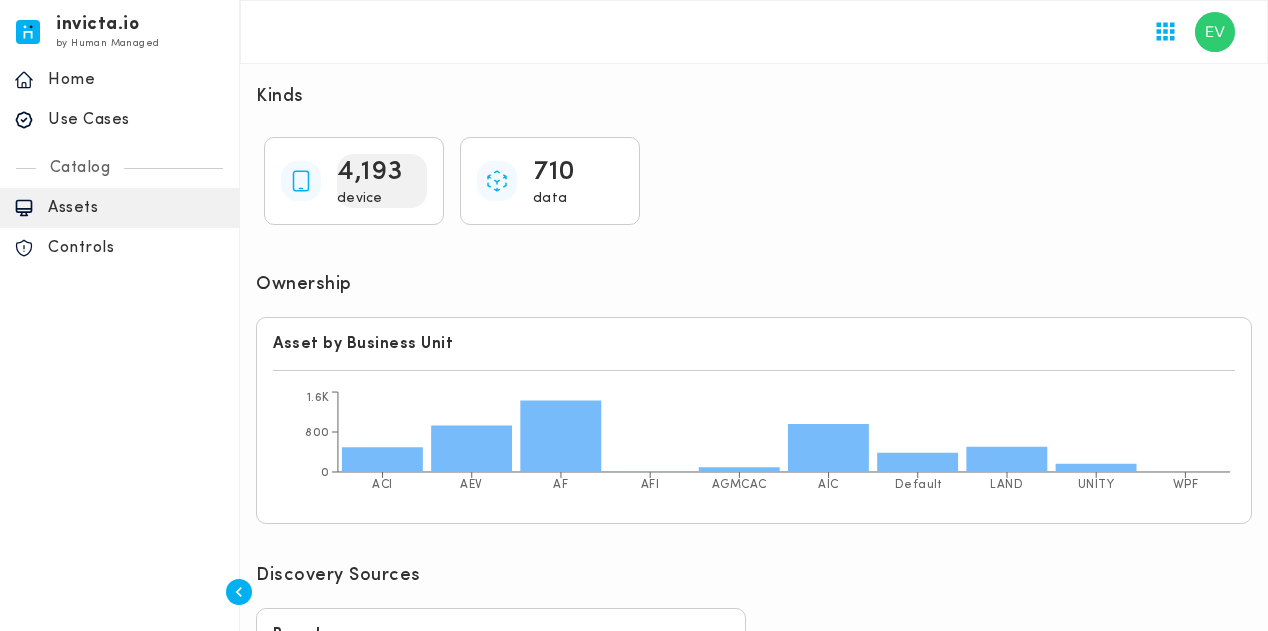 click on "4,193" at bounding box center (370, 172) 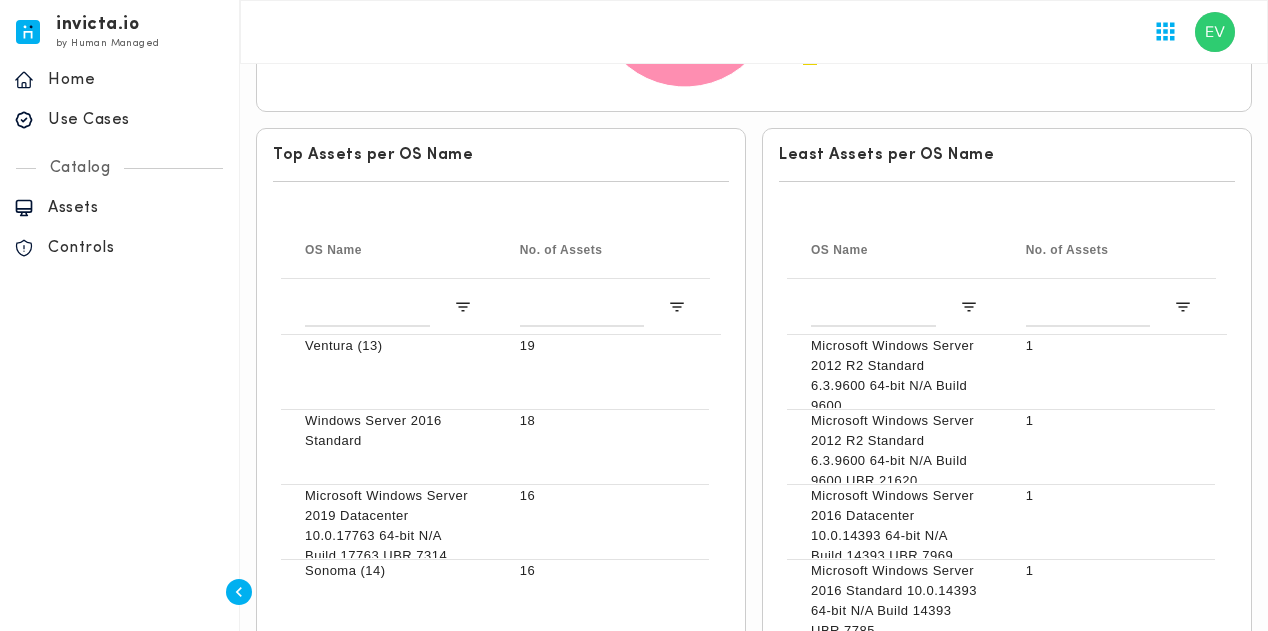 scroll, scrollTop: 869, scrollLeft: 0, axis: vertical 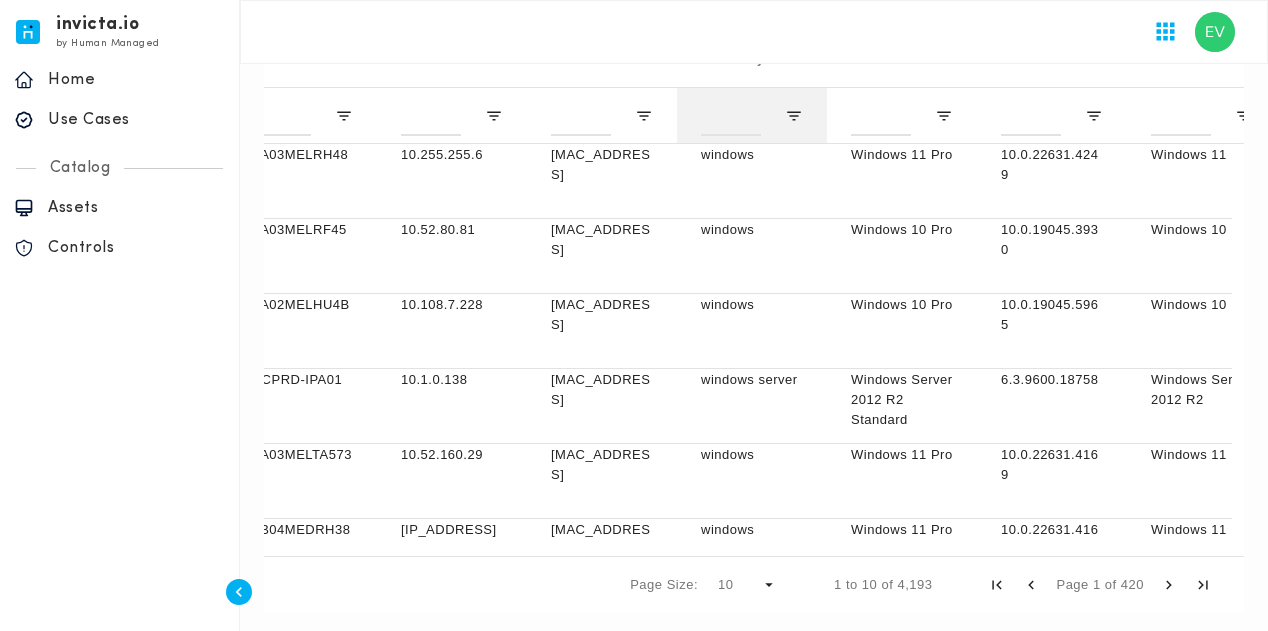 click at bounding box center [752, 115] 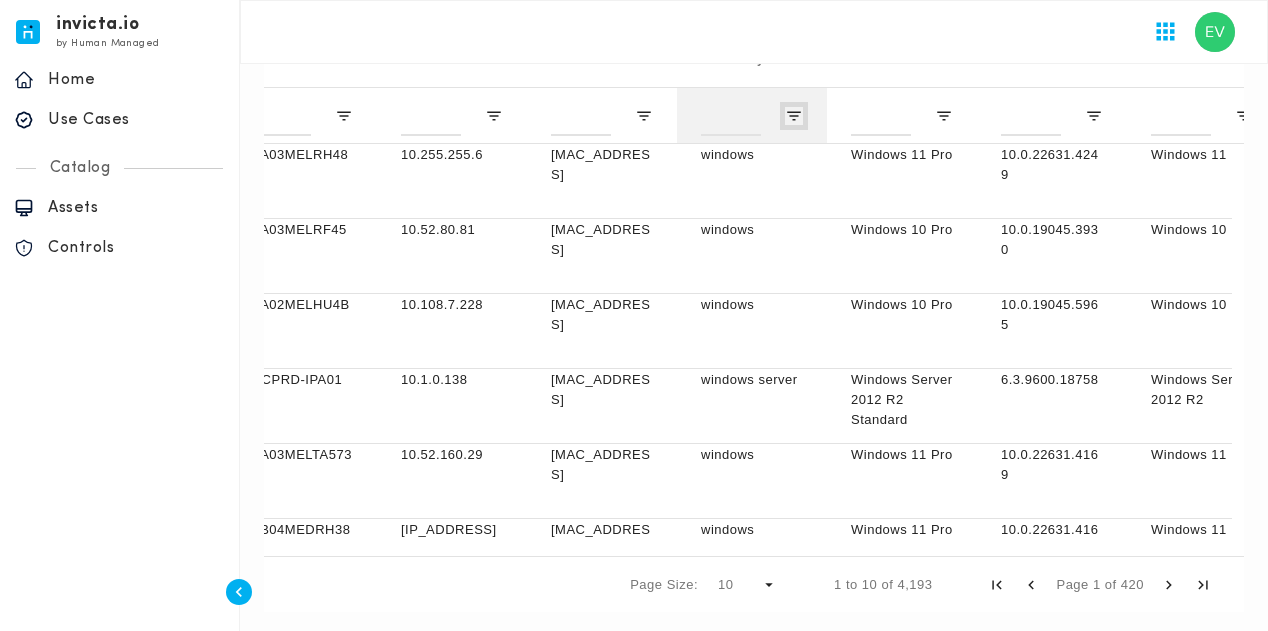 click at bounding box center [44, 116] 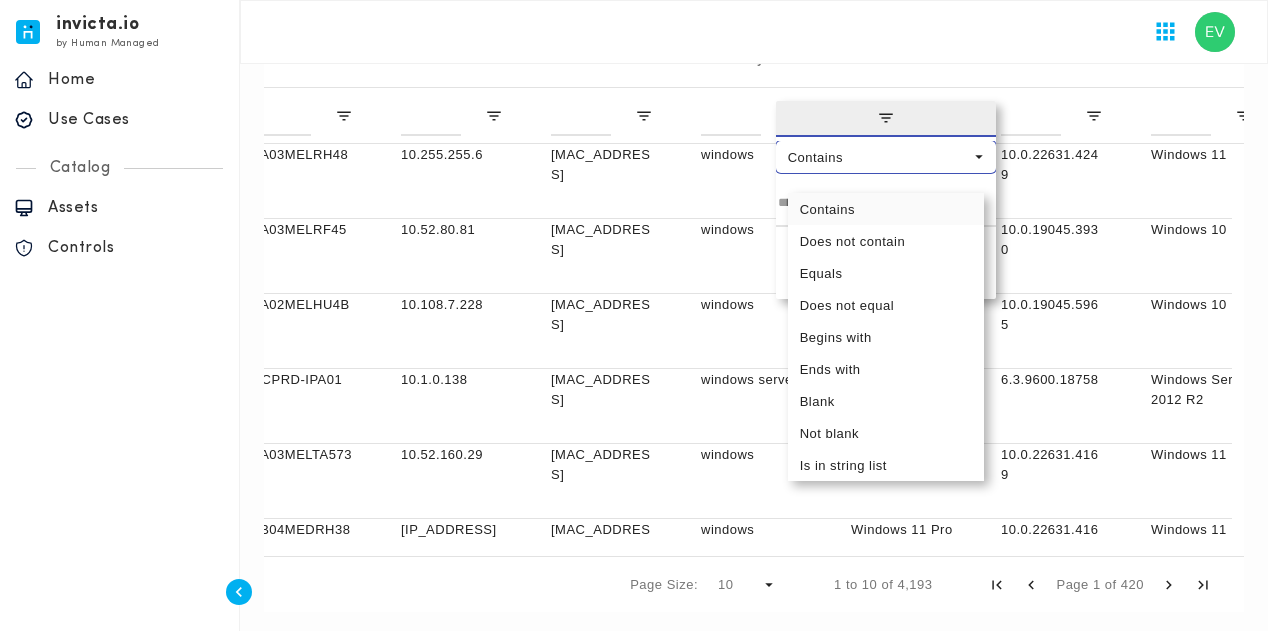 click on "Contains" at bounding box center (879, 157) 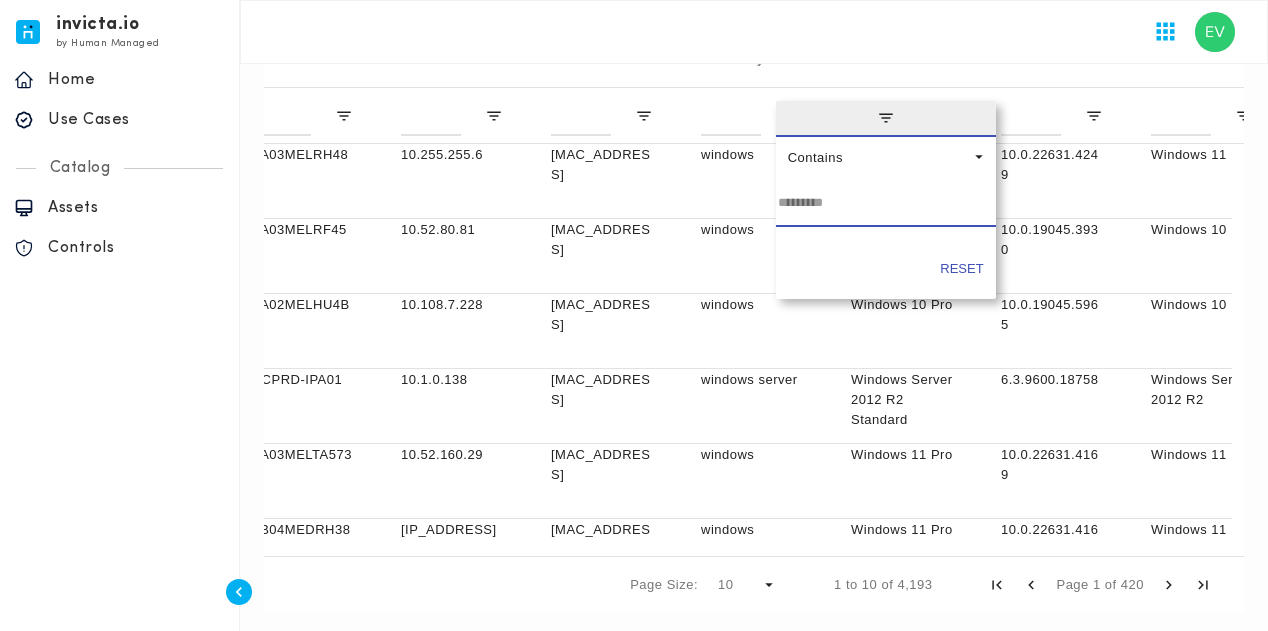 click at bounding box center [886, 207] 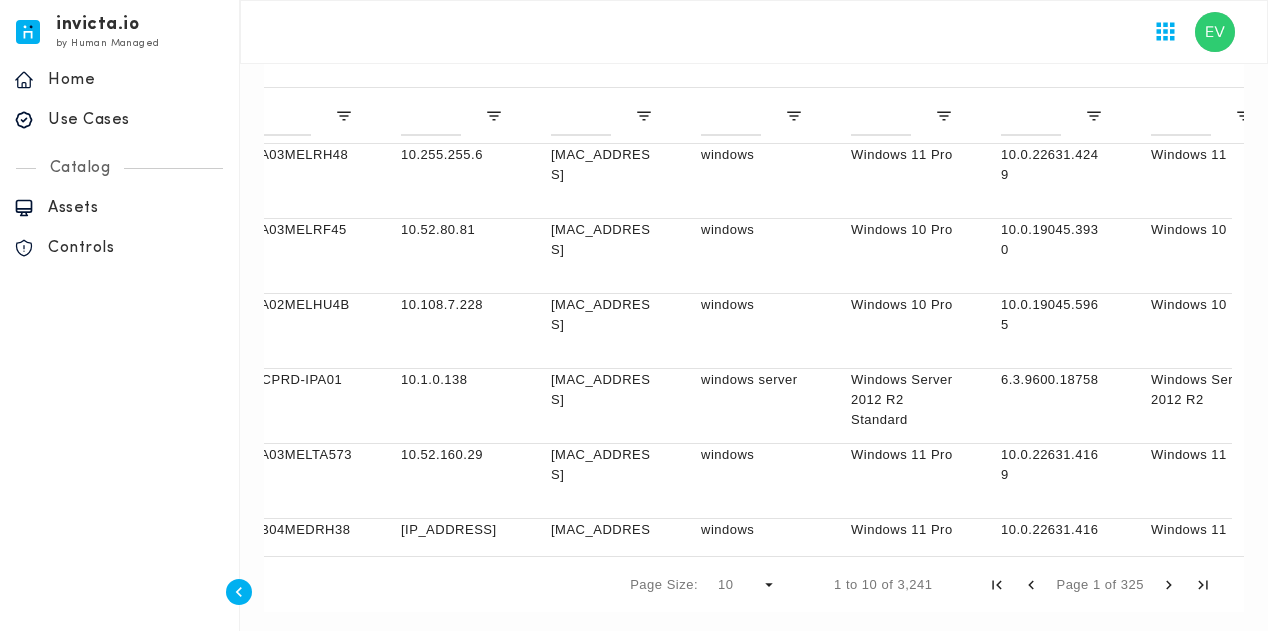 click at bounding box center [754, 32] 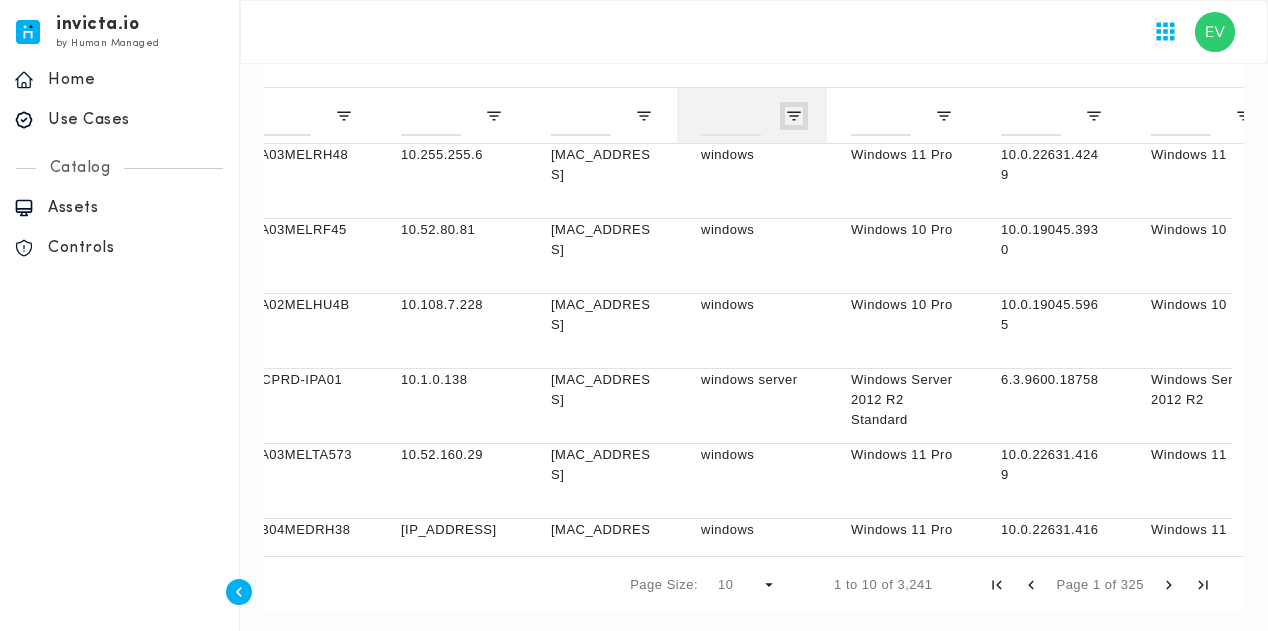 click at bounding box center (44, 116) 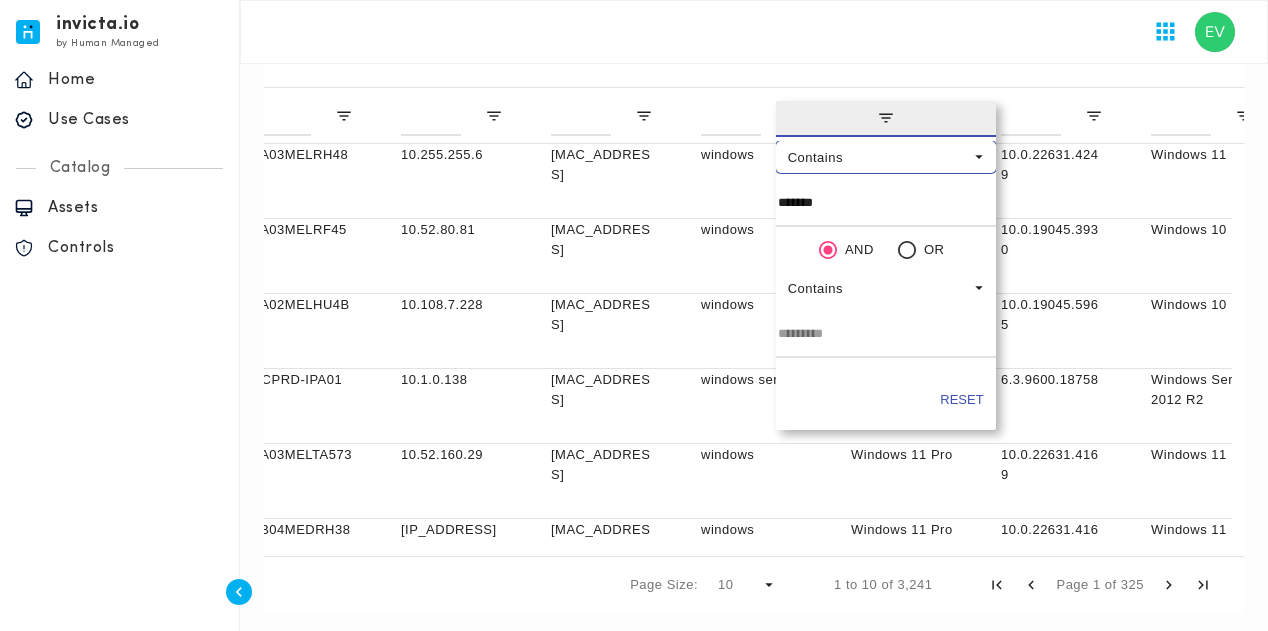 click on "Contains" at bounding box center [879, 157] 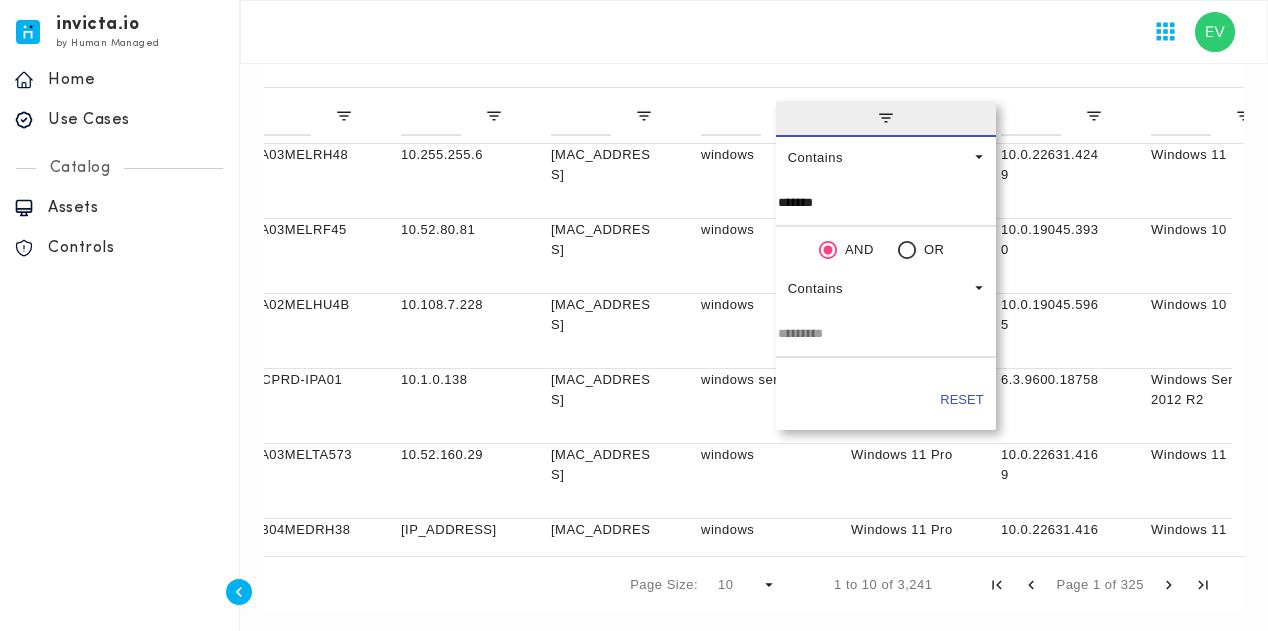 click on "Contains
*******
AND
OR
Contains" at bounding box center [886, 257] 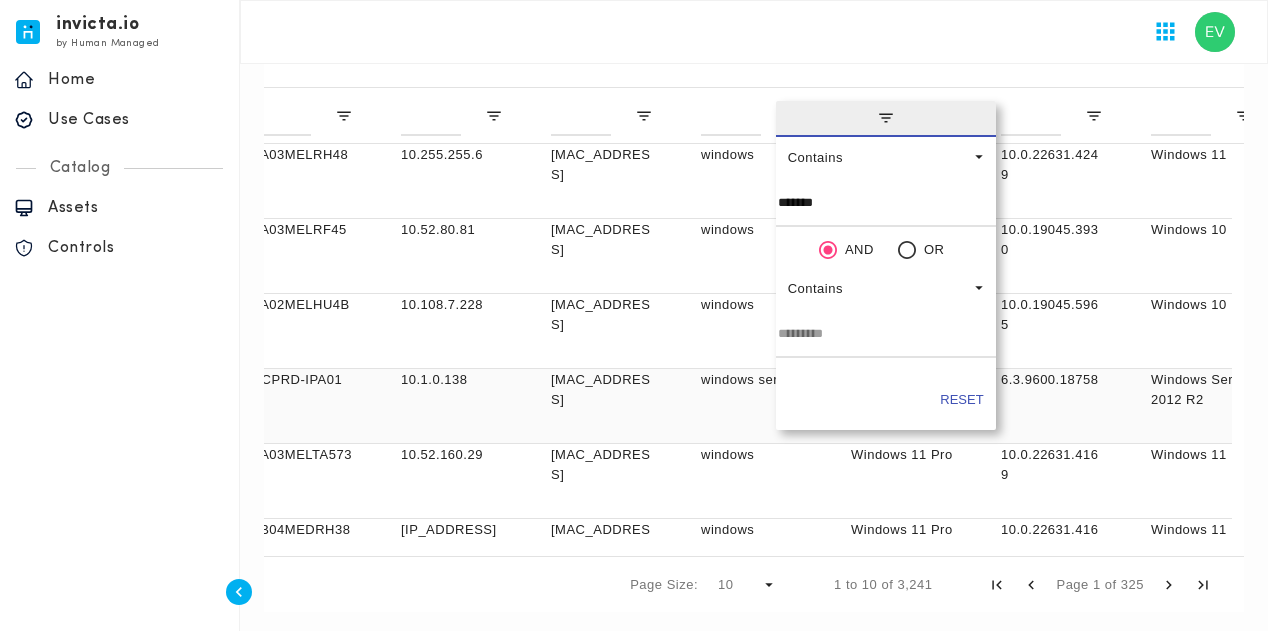 scroll, scrollTop: 282, scrollLeft: 0, axis: vertical 